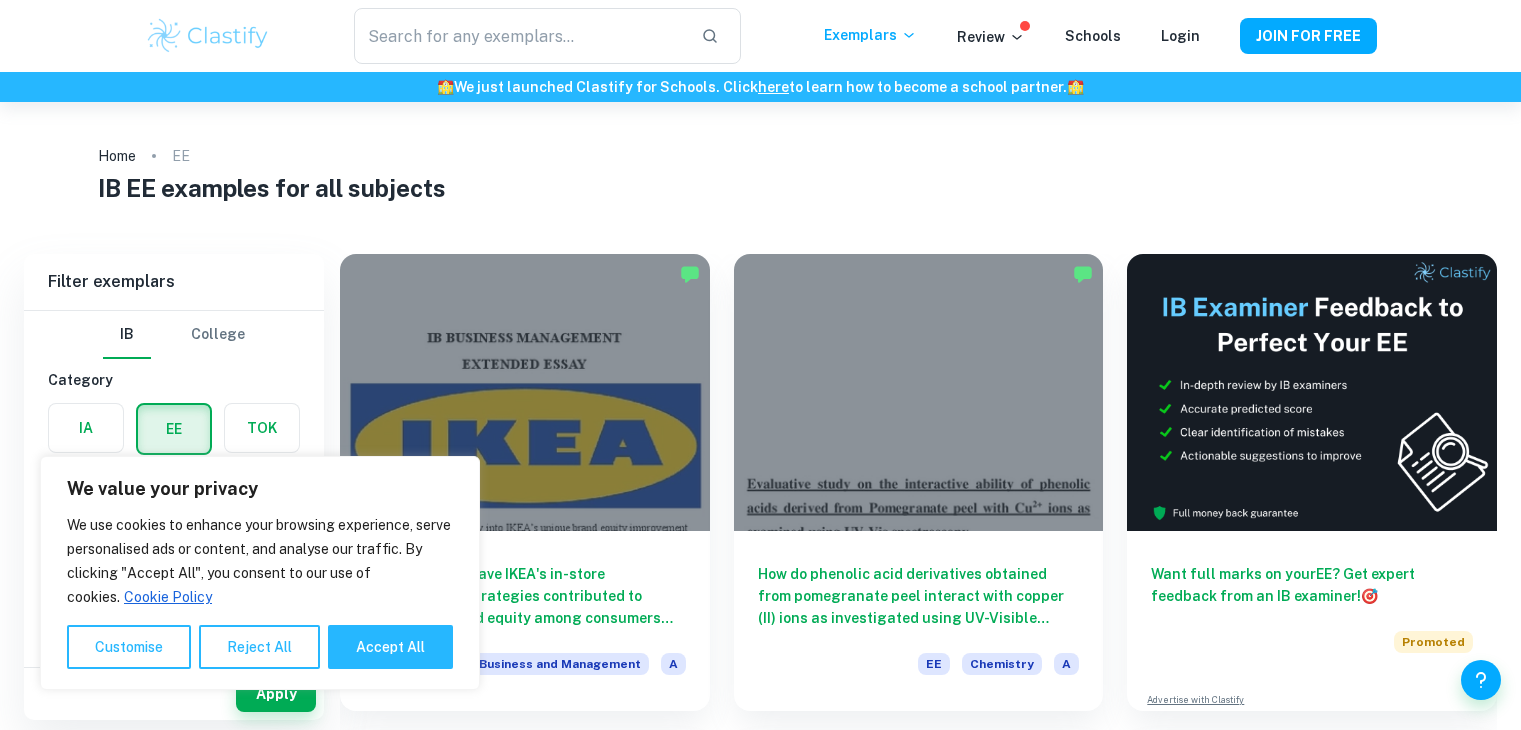 scroll, scrollTop: 0, scrollLeft: 0, axis: both 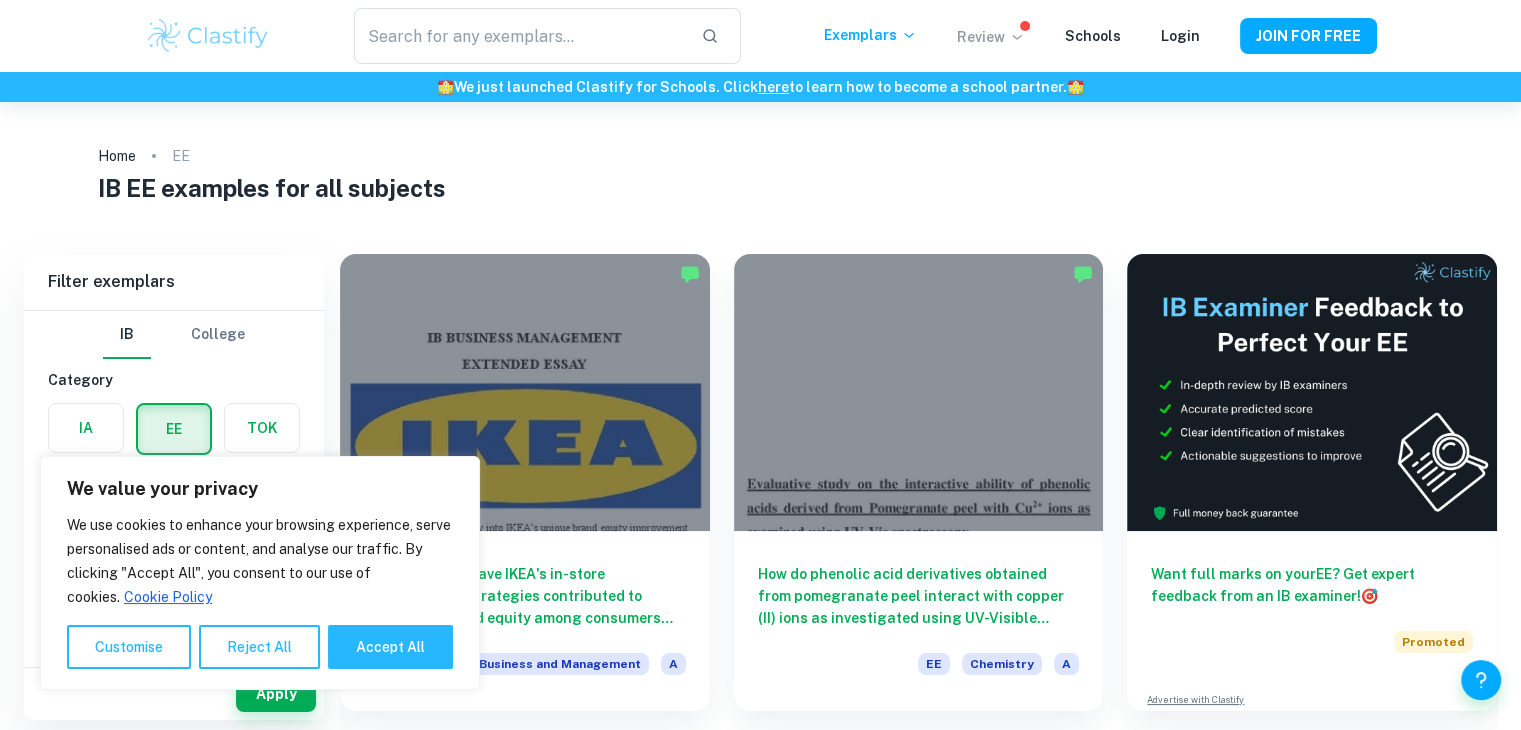 click on "Review" at bounding box center [991, 37] 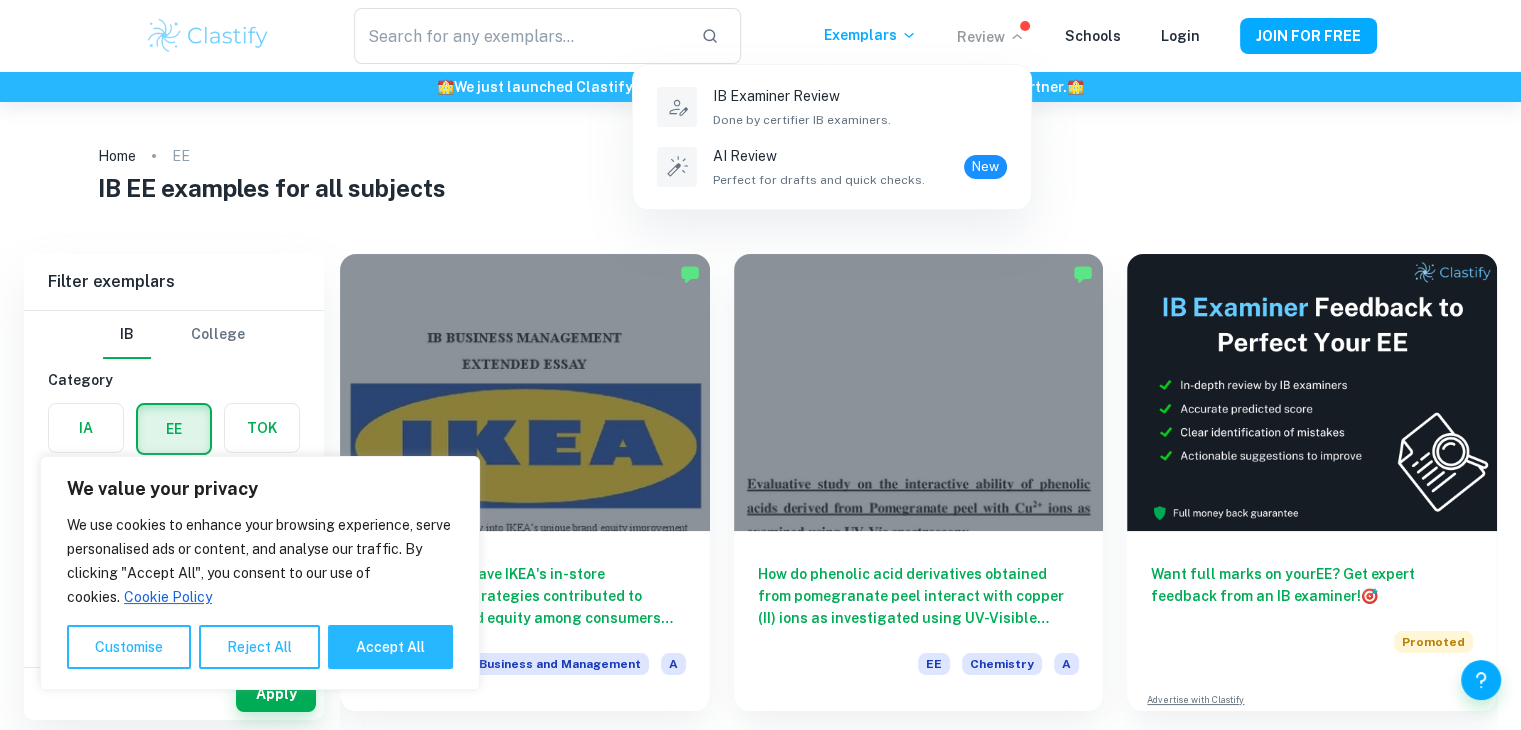 click at bounding box center [760, 365] 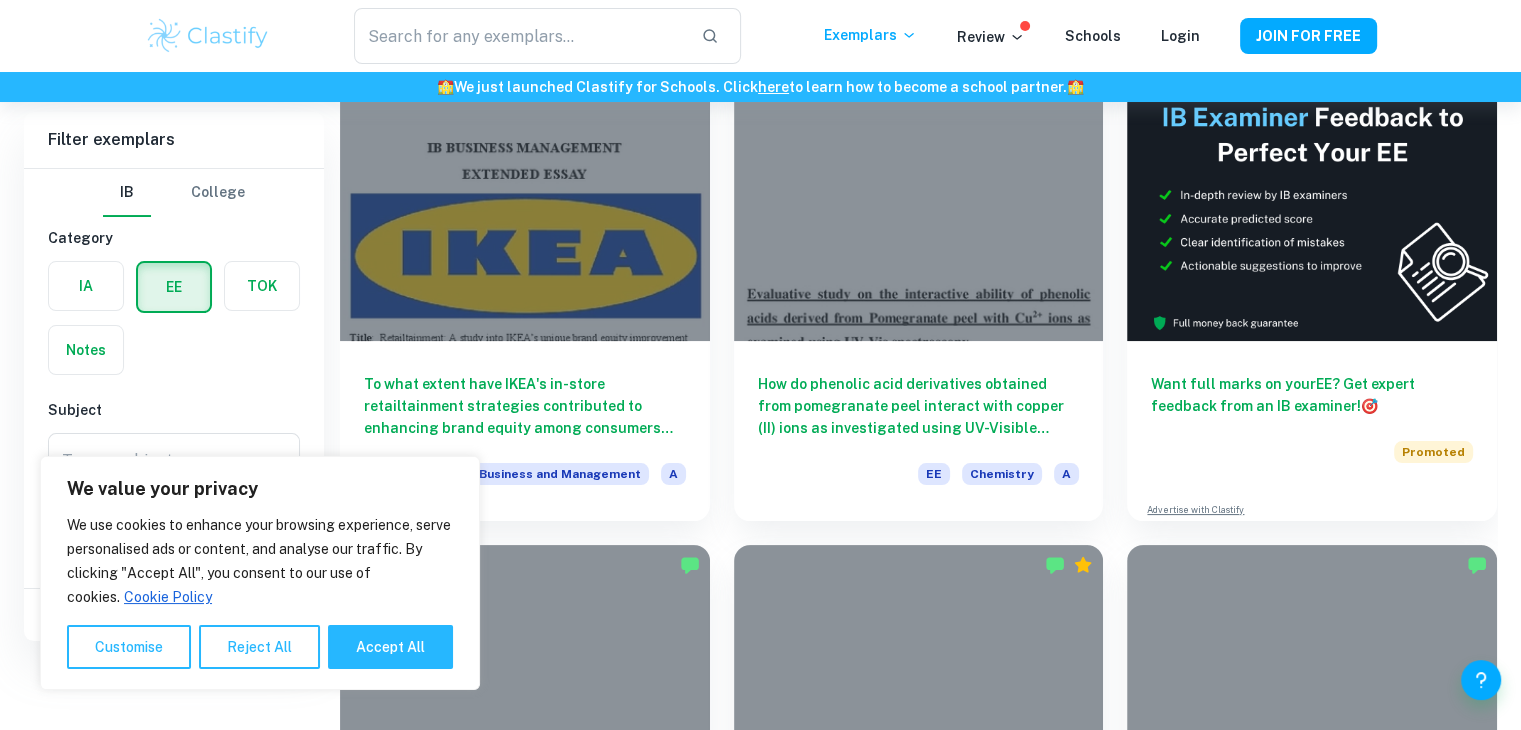 scroll, scrollTop: 200, scrollLeft: 0, axis: vertical 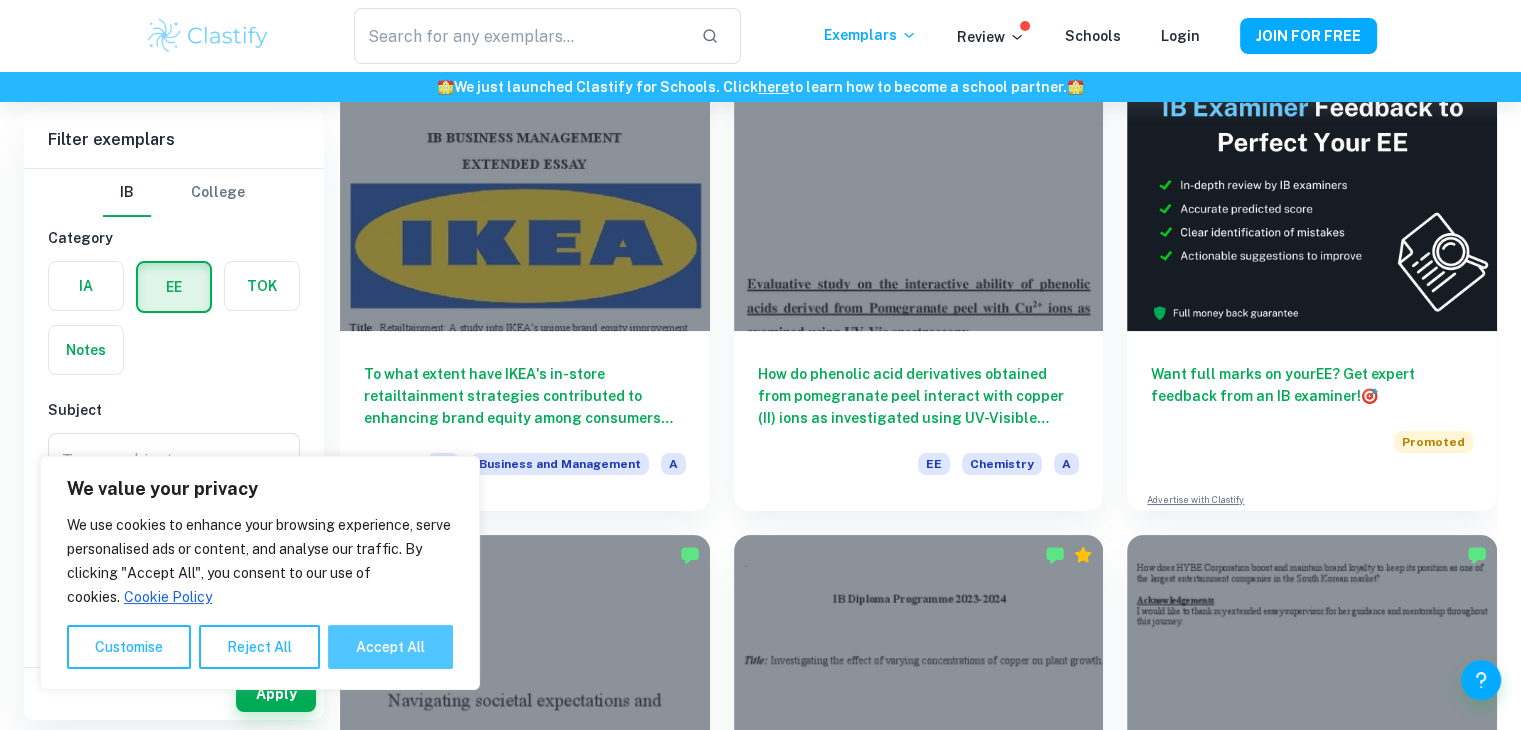 click on "Accept All" at bounding box center (390, 647) 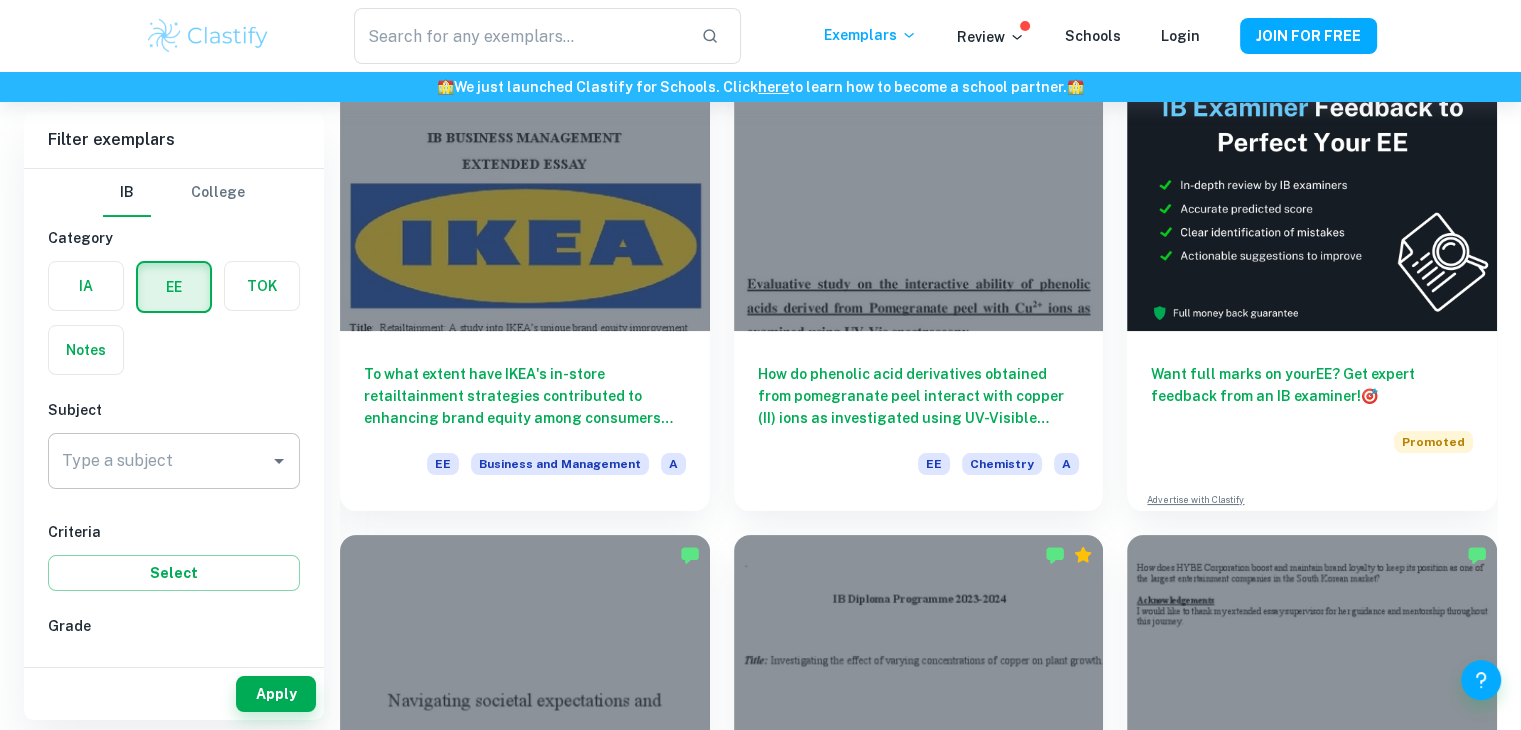 click on "Type a subject" at bounding box center (174, 461) 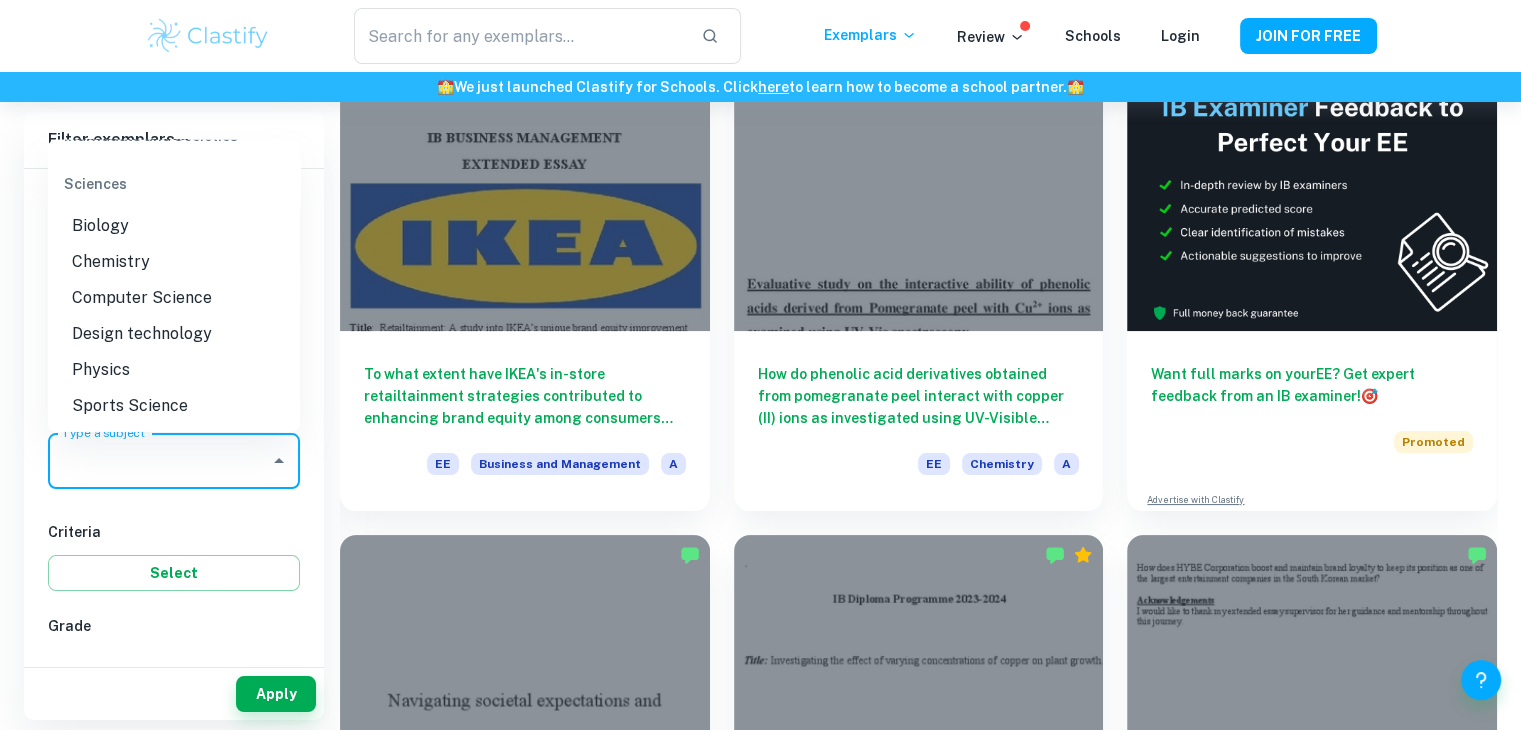 scroll, scrollTop: 2248, scrollLeft: 0, axis: vertical 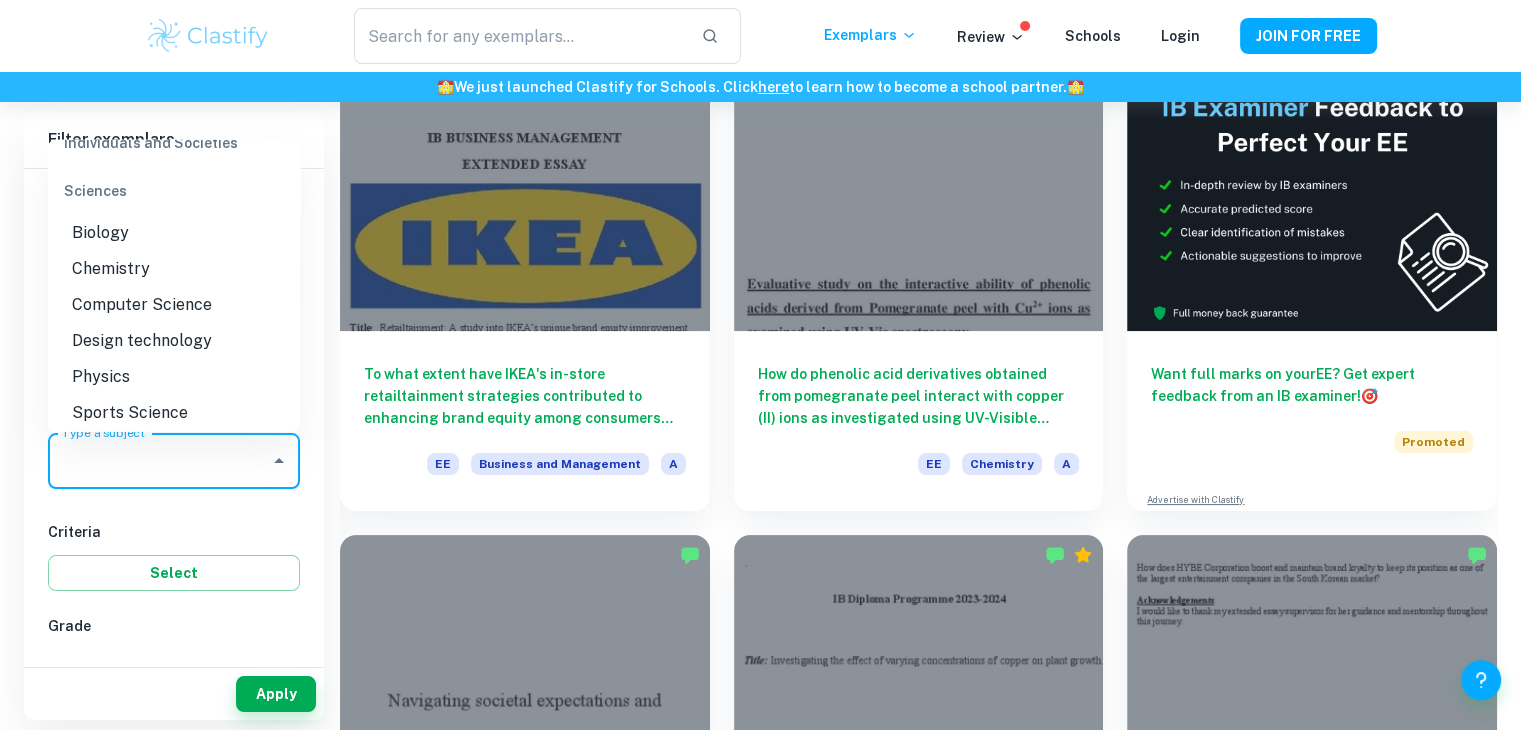 click on "Chemistry" at bounding box center [174, 270] 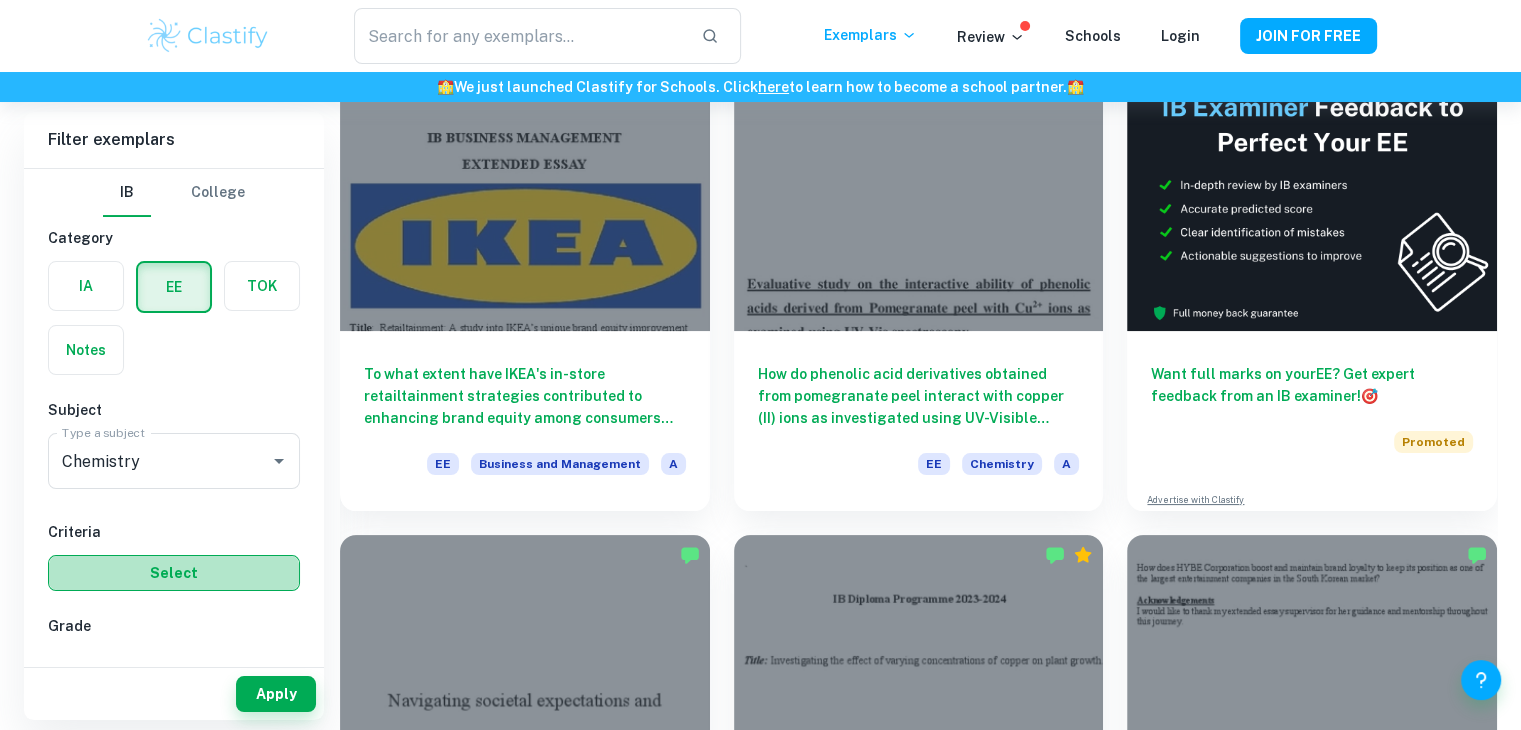 click on "Select" at bounding box center (174, 573) 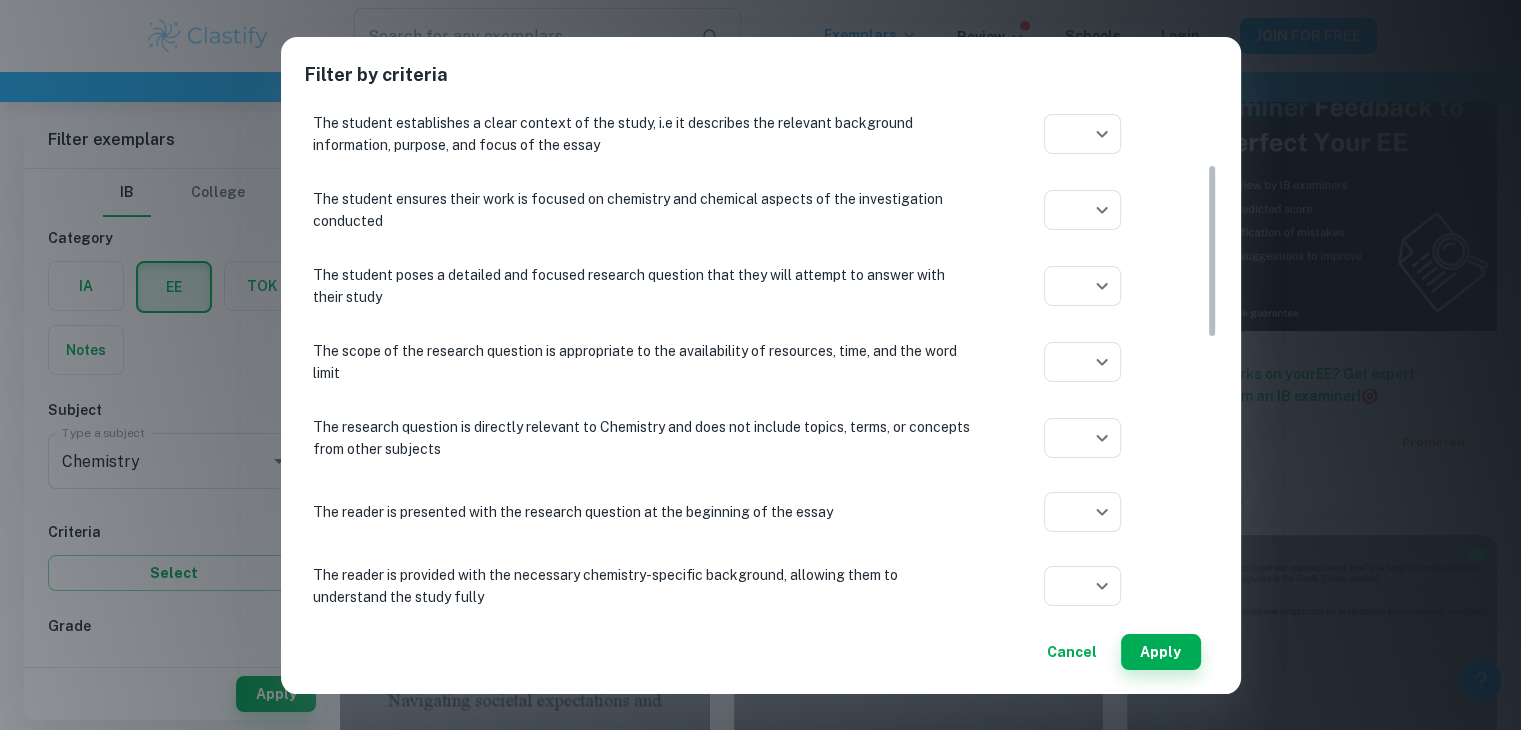 scroll, scrollTop: 400, scrollLeft: 0, axis: vertical 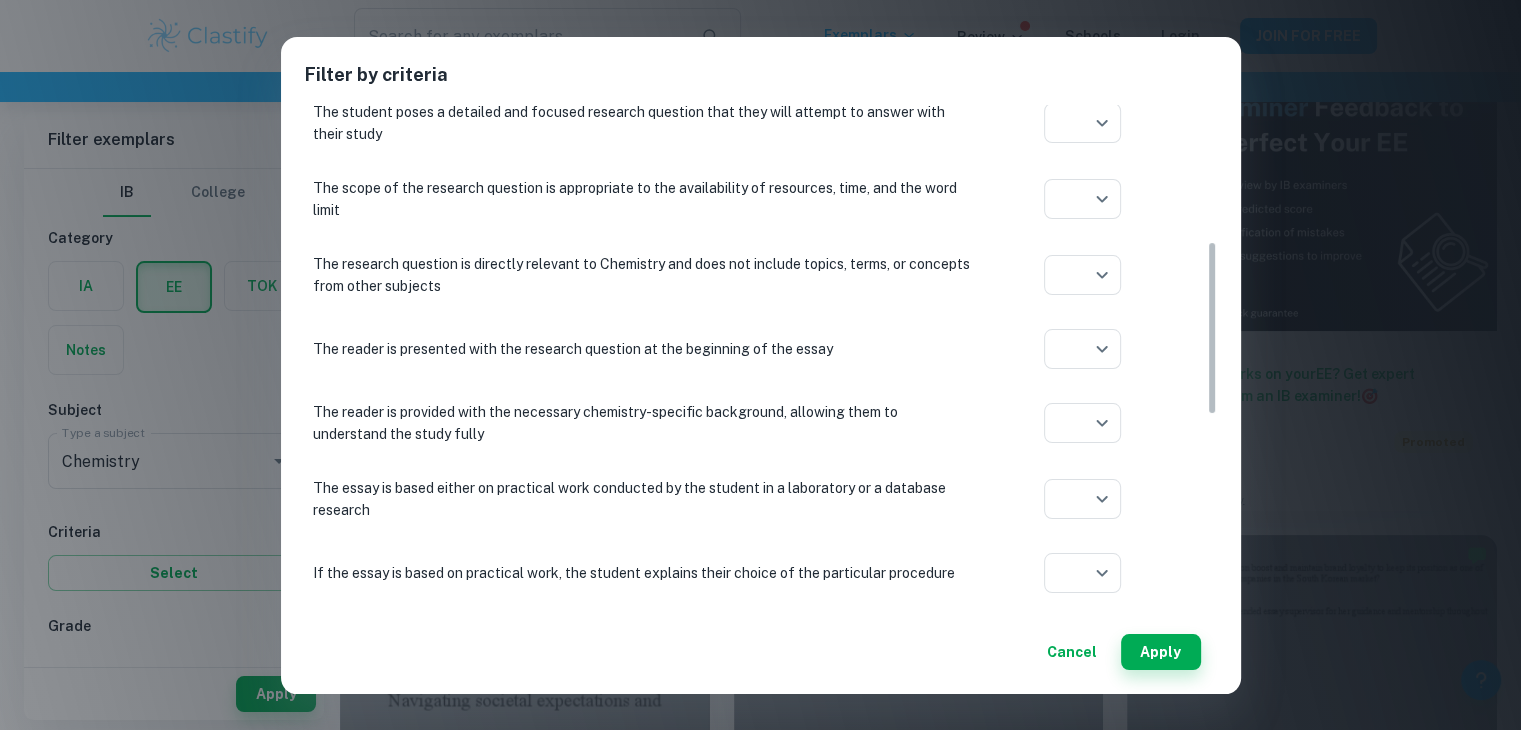 click on "Filter by criteria Criterion A: Focus and method The student outlines the topic of their study at the beginning of the essay, making its aim clear to the reader ​ Aplication year The topic of the essay is one of IB Chemistry SL or HL core topics or is one of the options topics from the syllabus ​ Aplication year The student establishes a clear context of the study, i.e it describes the relevant background information, purpose, and focus of the essay ​ Aplication year The student ensures their work is focused on chemistry and chemical aspects of the investigation conducted ​ Aplication year The student poses a detailed and focused research question that they will attempt to answer with their study ​ Aplication year The scope of the research question is appropriate to the availability of resources, time, and the word limit ​ Aplication year The research question is directly relevant to Chemistry and does not include topics, terms, or concepts from other subjects ​ Aplication year ​ ​ ​ ​" at bounding box center [760, 365] 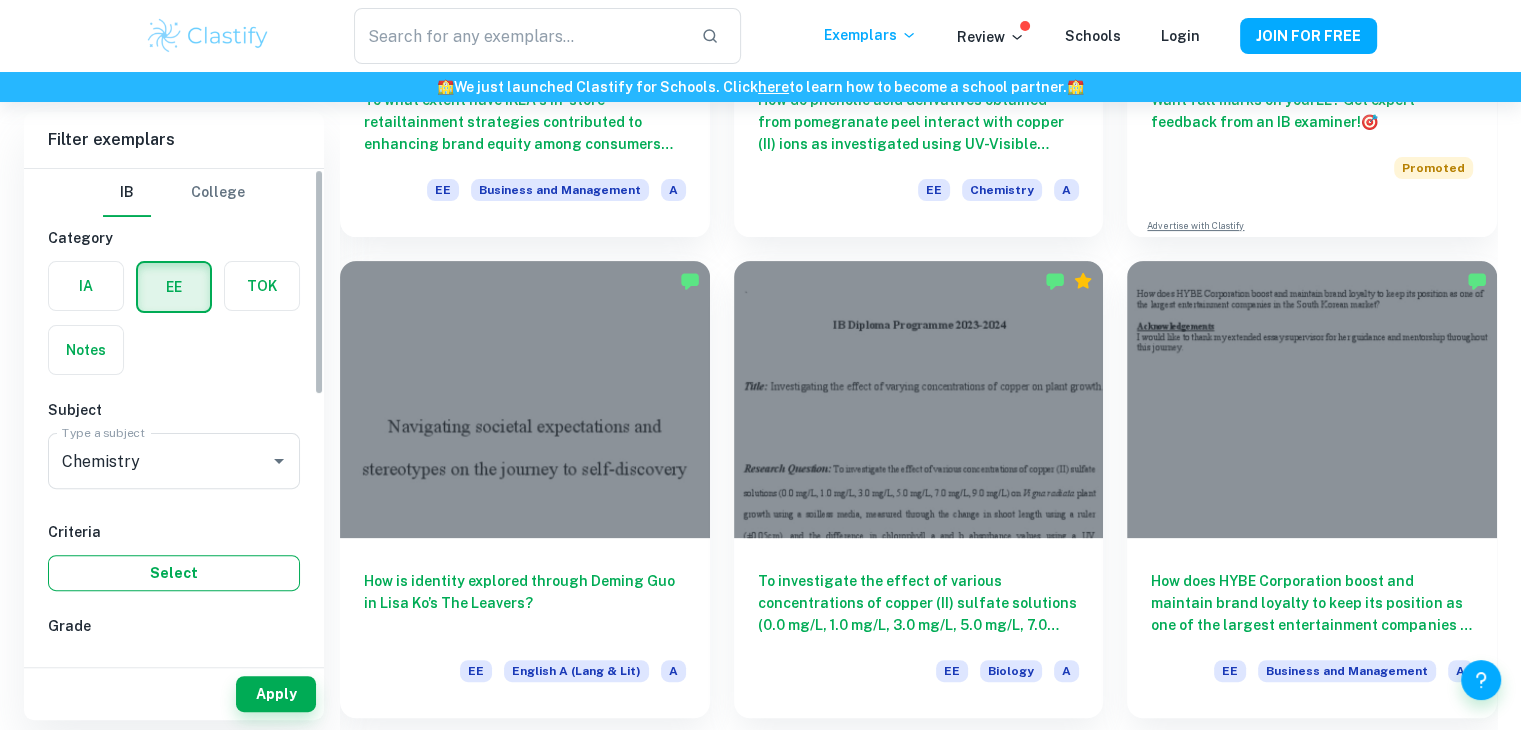 scroll, scrollTop: 700, scrollLeft: 0, axis: vertical 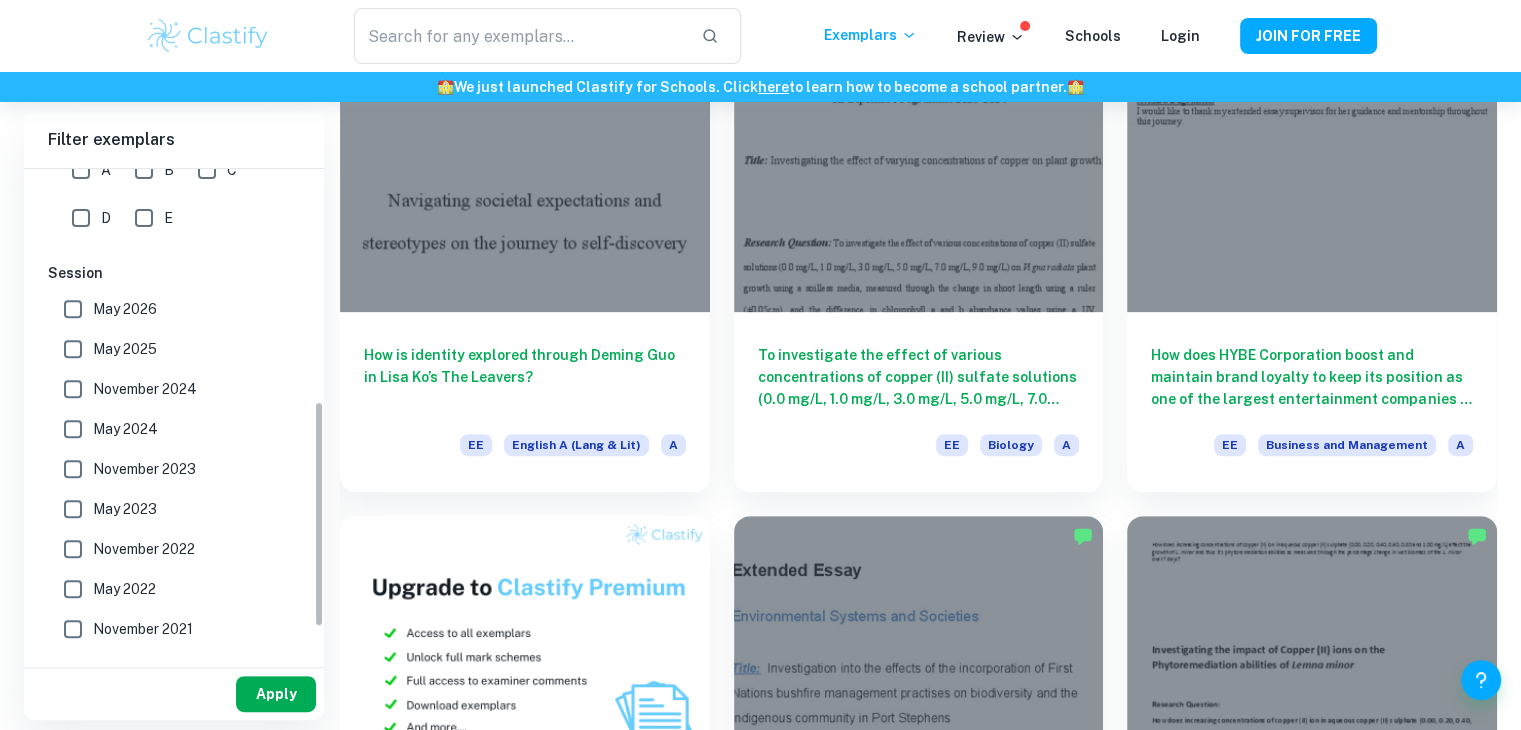 click on "Apply" at bounding box center [276, 694] 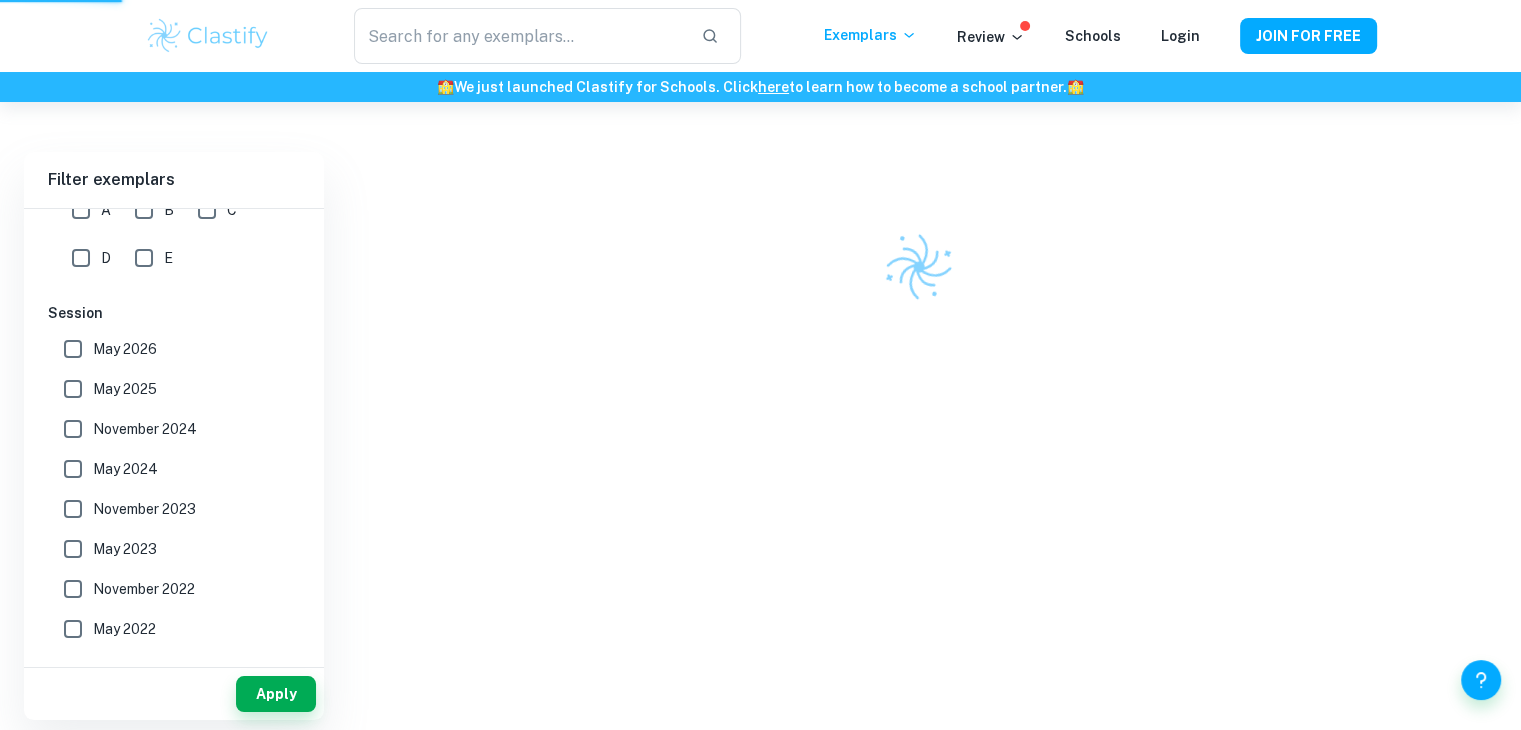 scroll, scrollTop: 102, scrollLeft: 0, axis: vertical 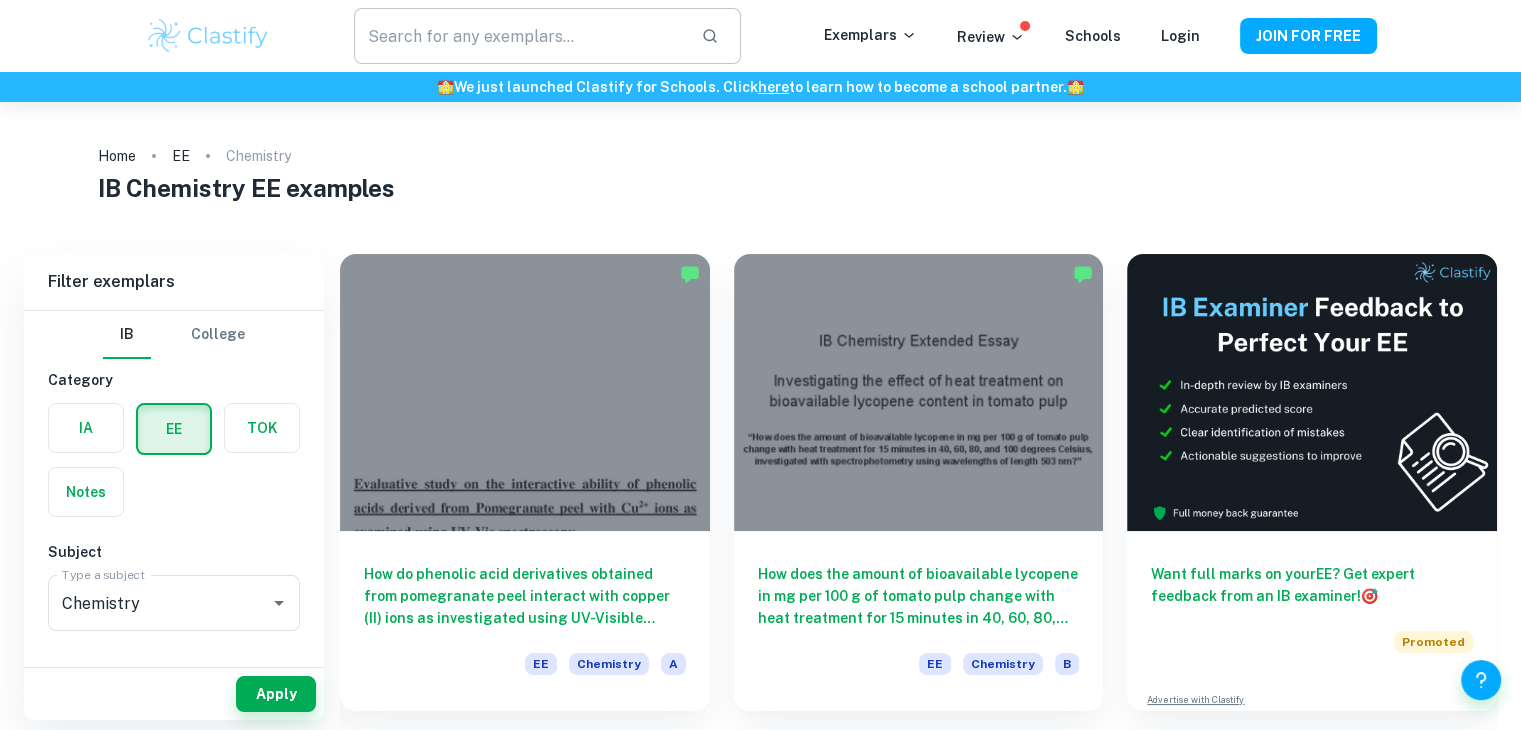 click at bounding box center [519, 36] 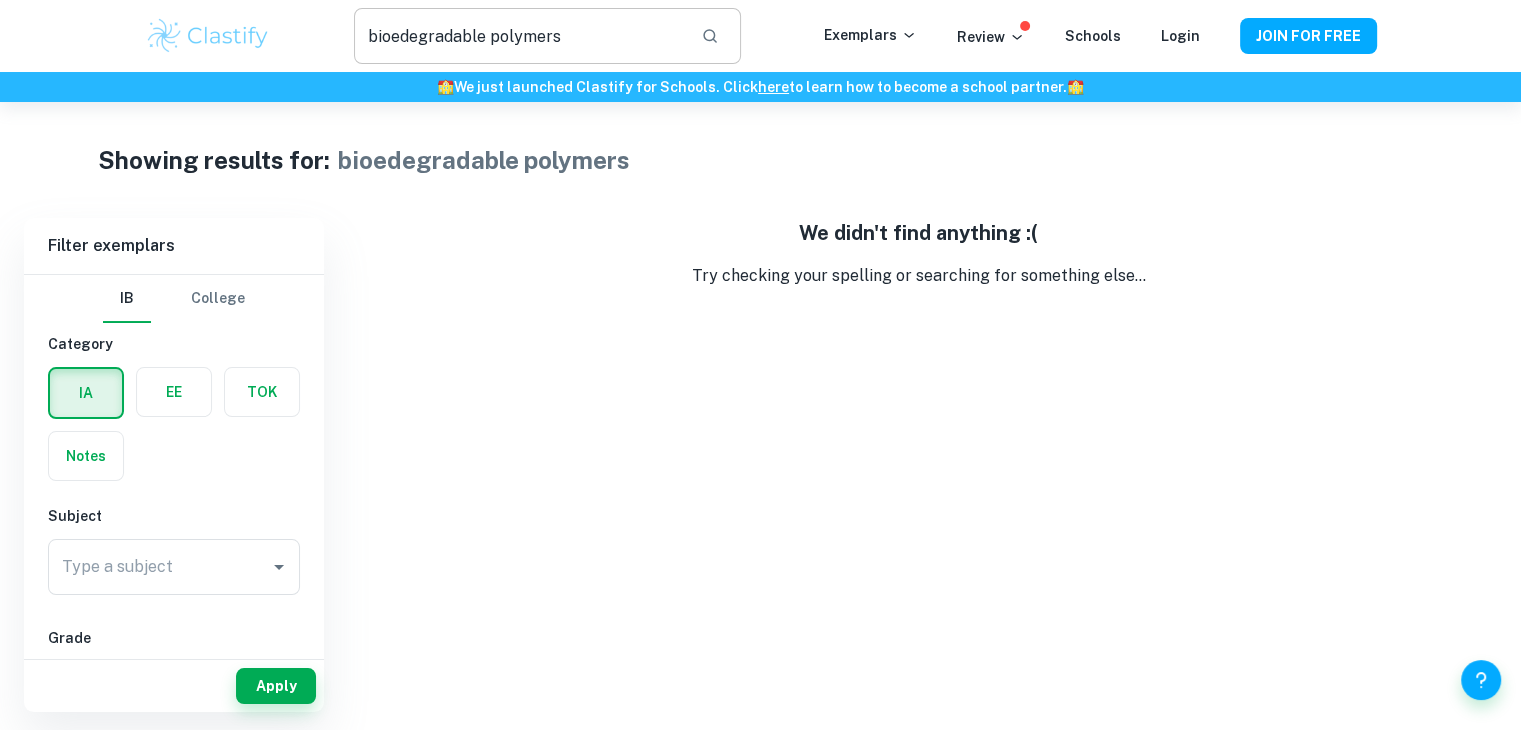click on "bioedegradable polymers" at bounding box center (519, 36) 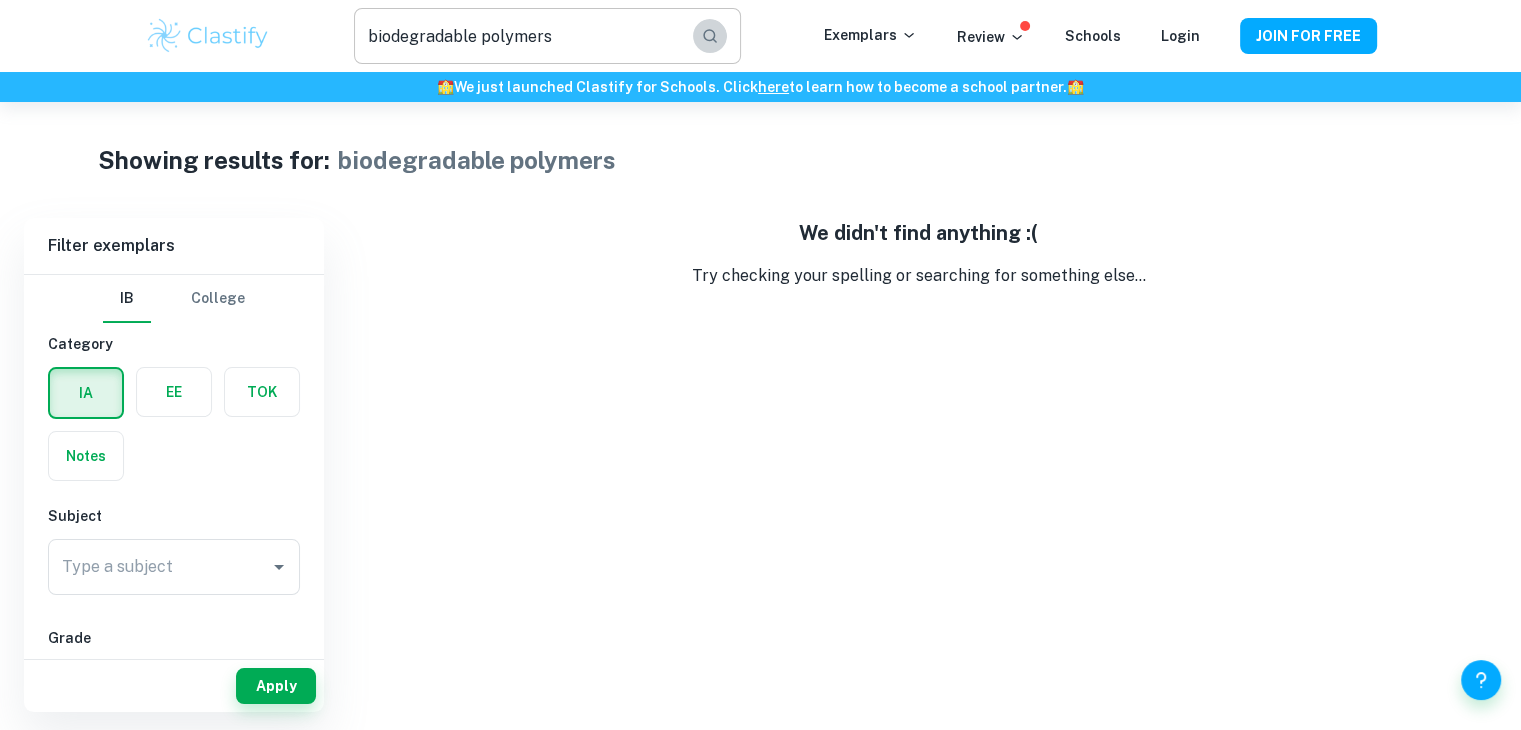 click at bounding box center (710, 36) 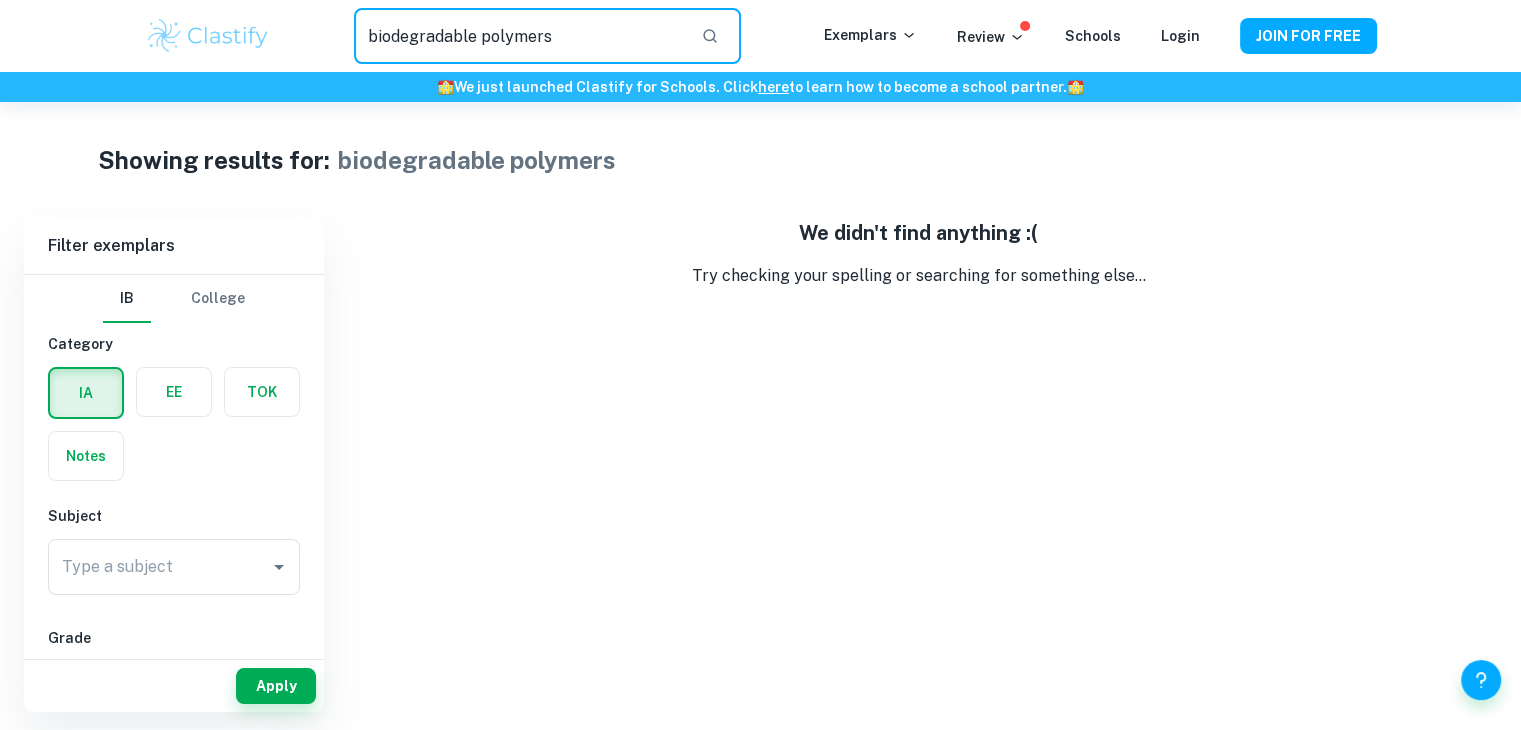 drag, startPoint x: 476, startPoint y: 36, endPoint x: 281, endPoint y: 49, distance: 195.43285 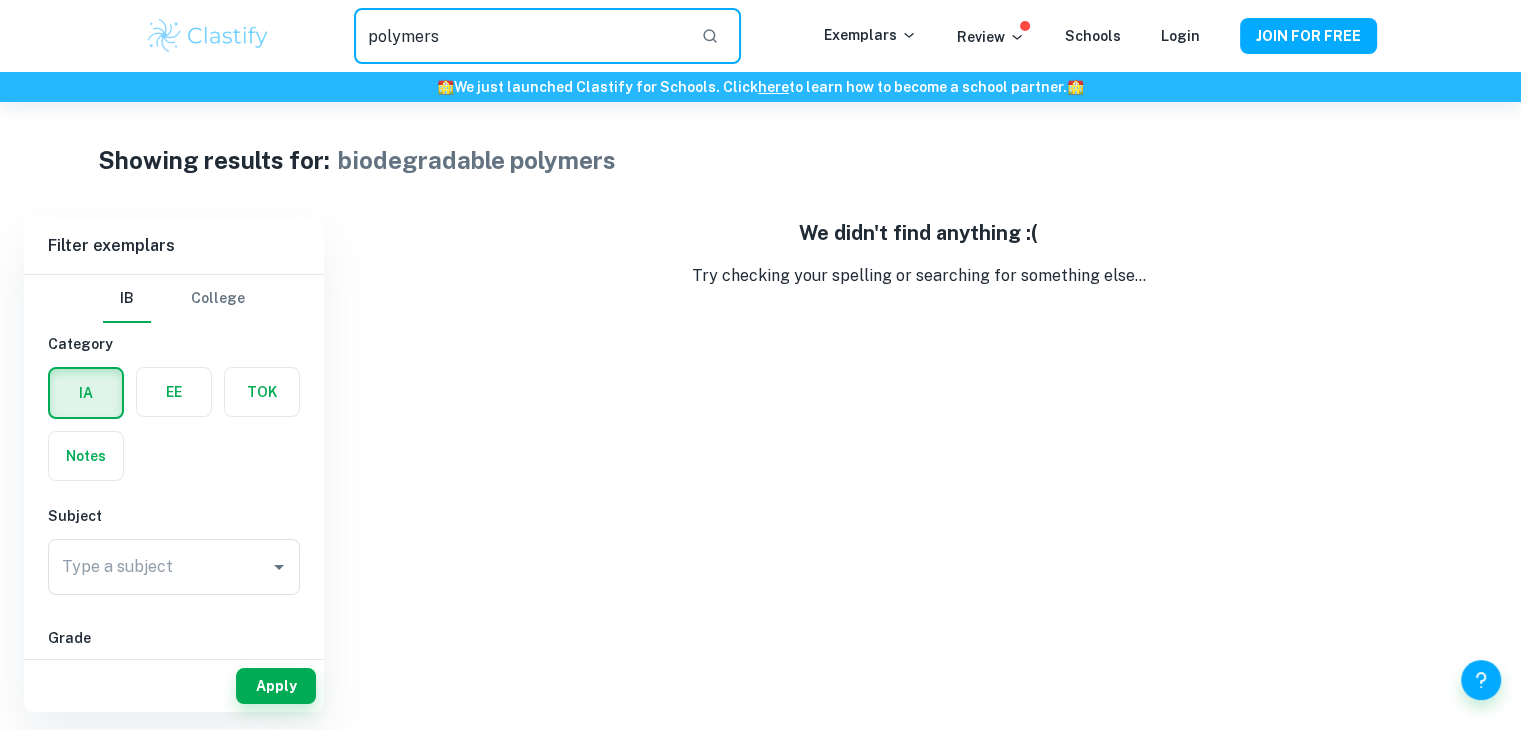 type on "polymers" 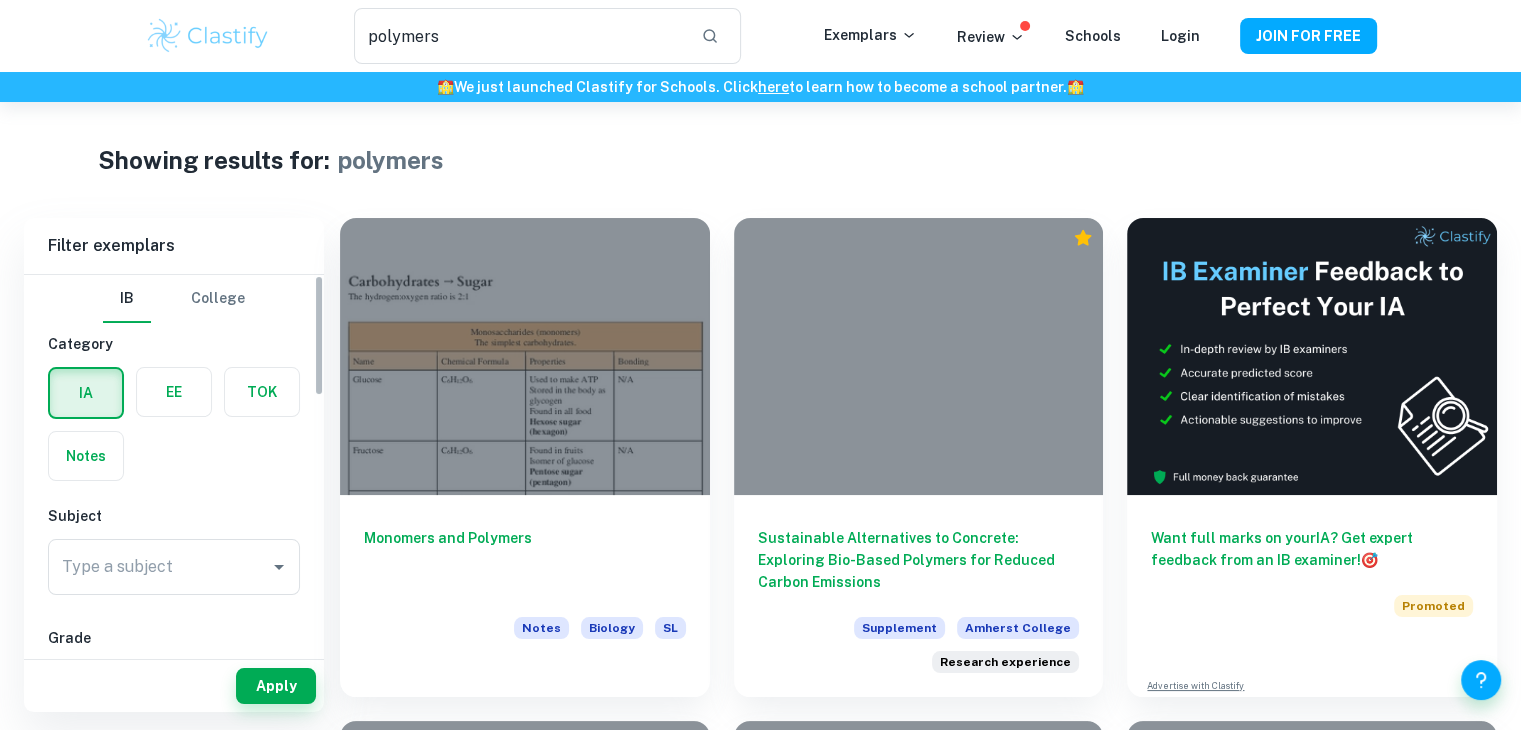 click at bounding box center (174, 392) 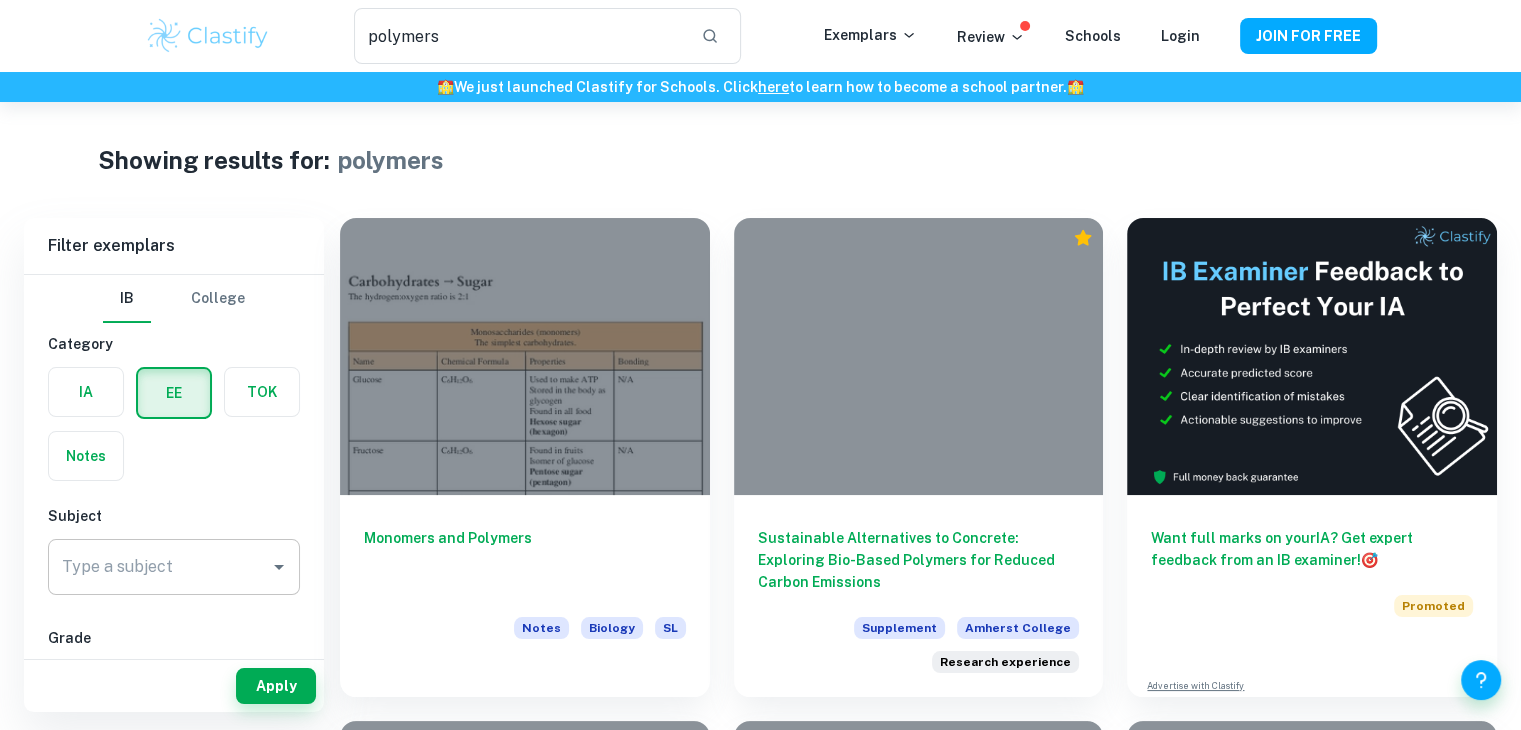 click 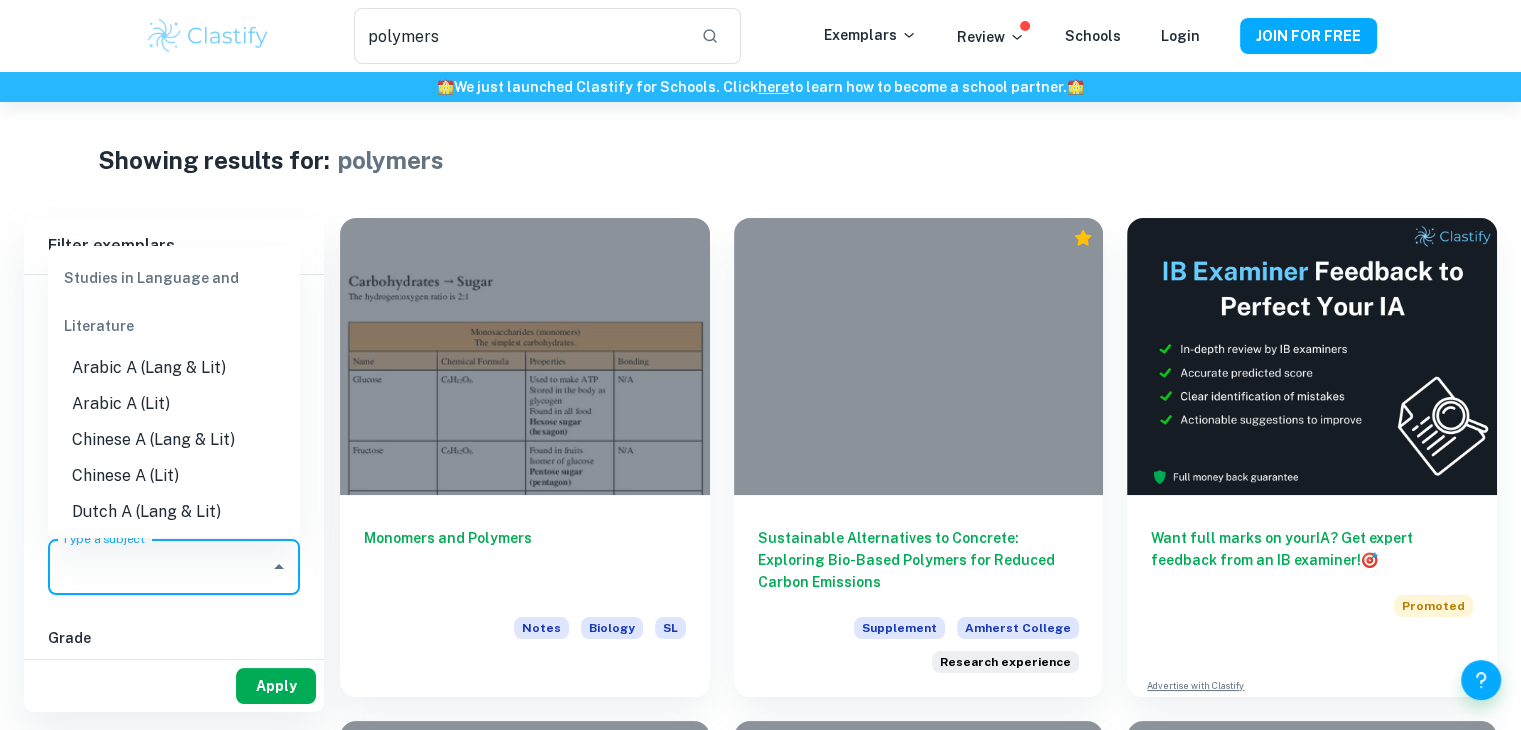 click on "Apply" at bounding box center [276, 686] 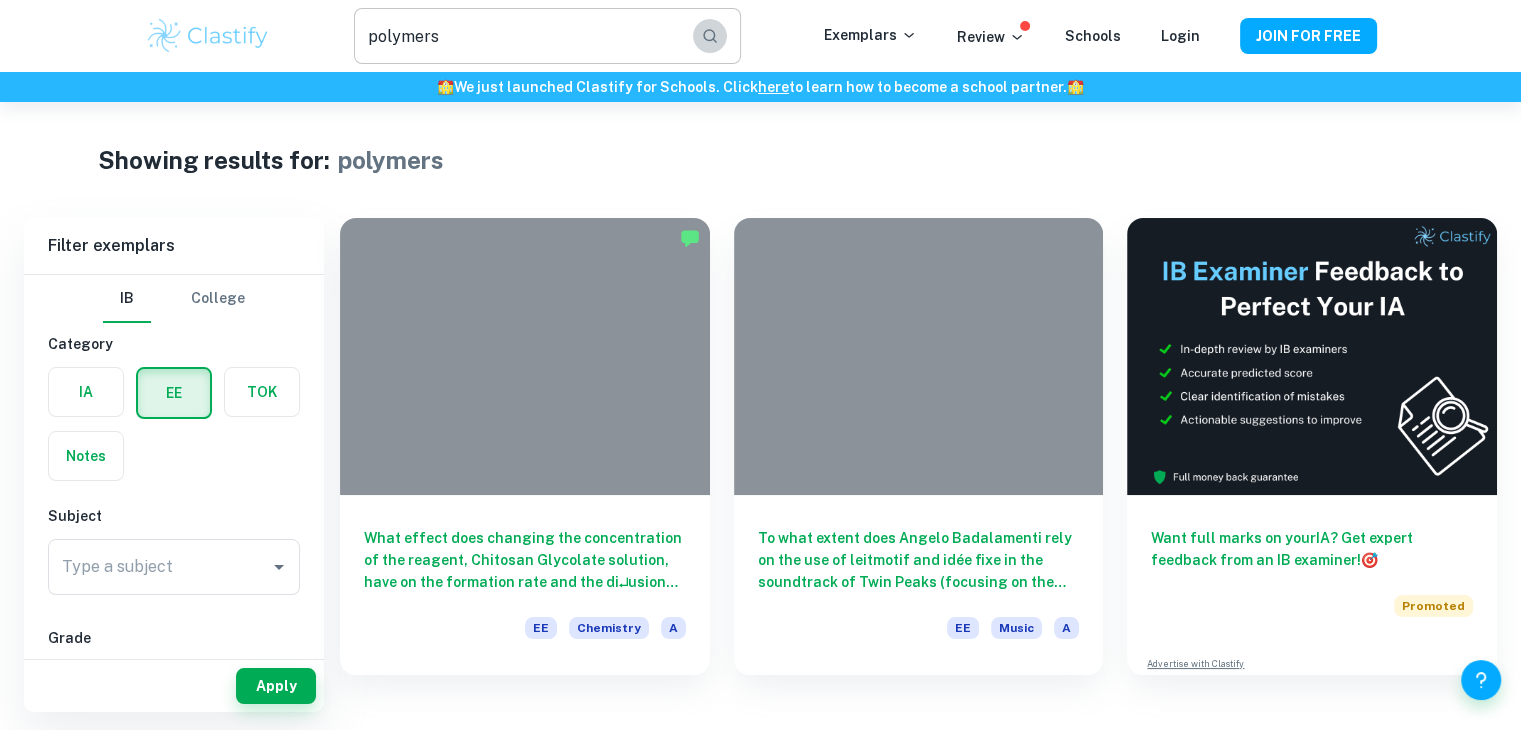 click 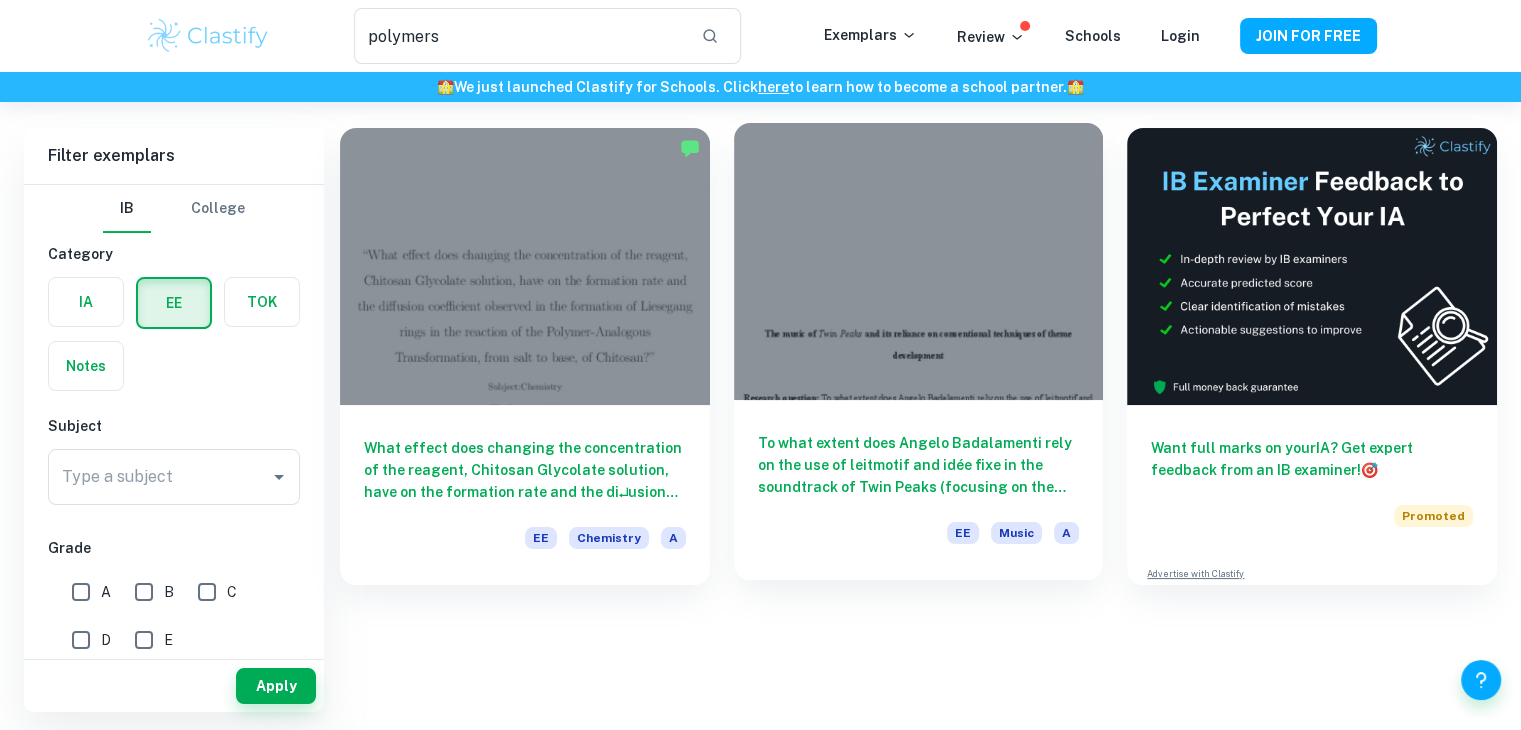 scroll, scrollTop: 102, scrollLeft: 0, axis: vertical 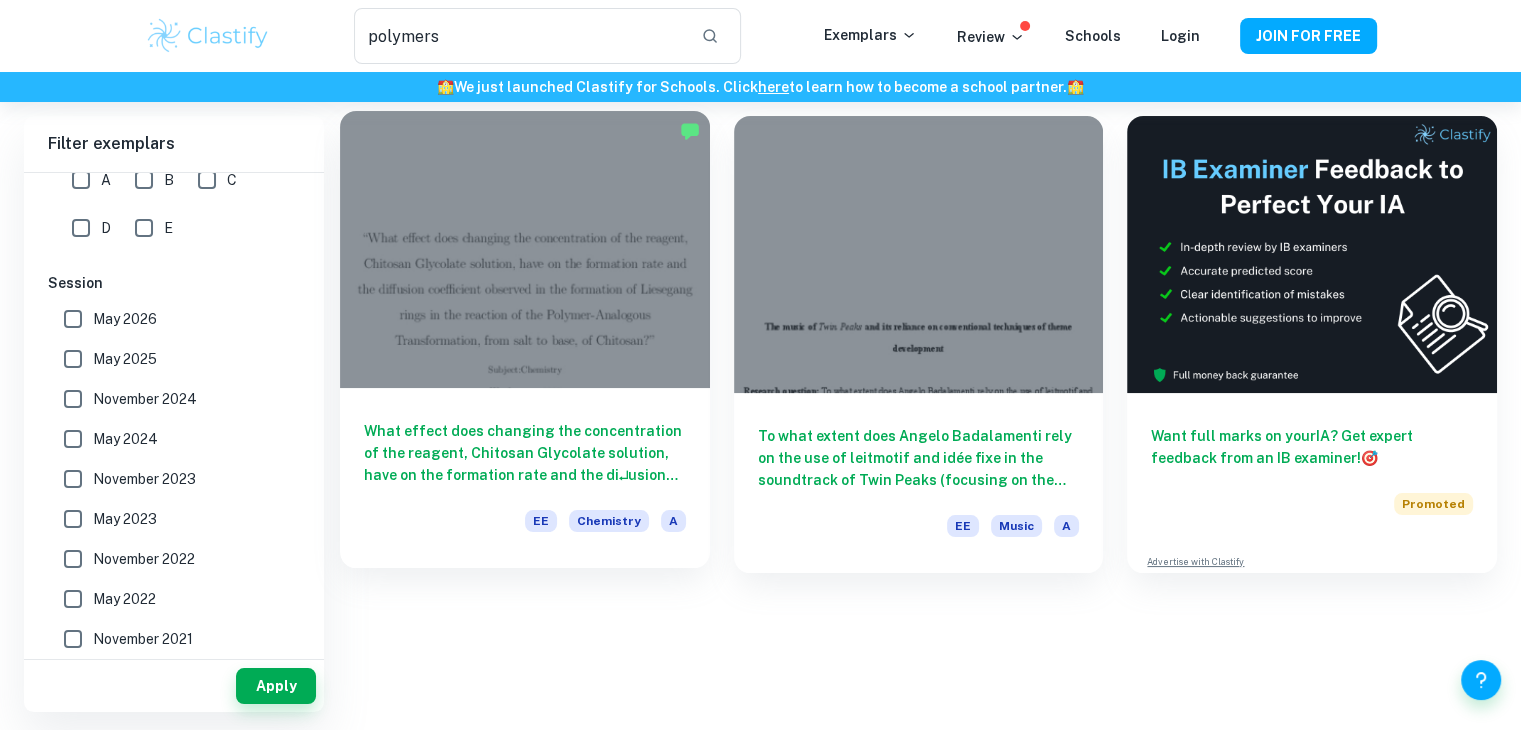 click on "What effect does changing the concentration of the reagent, Chitosan Glycolate solution, have on the formation rate and the di↵usion coe cient observed in the formation of Liesegang rings in the reaction of the Polymer-Analogous Transformation, from salt to base, of Chitosan? EE Chemistry A" at bounding box center [525, 478] 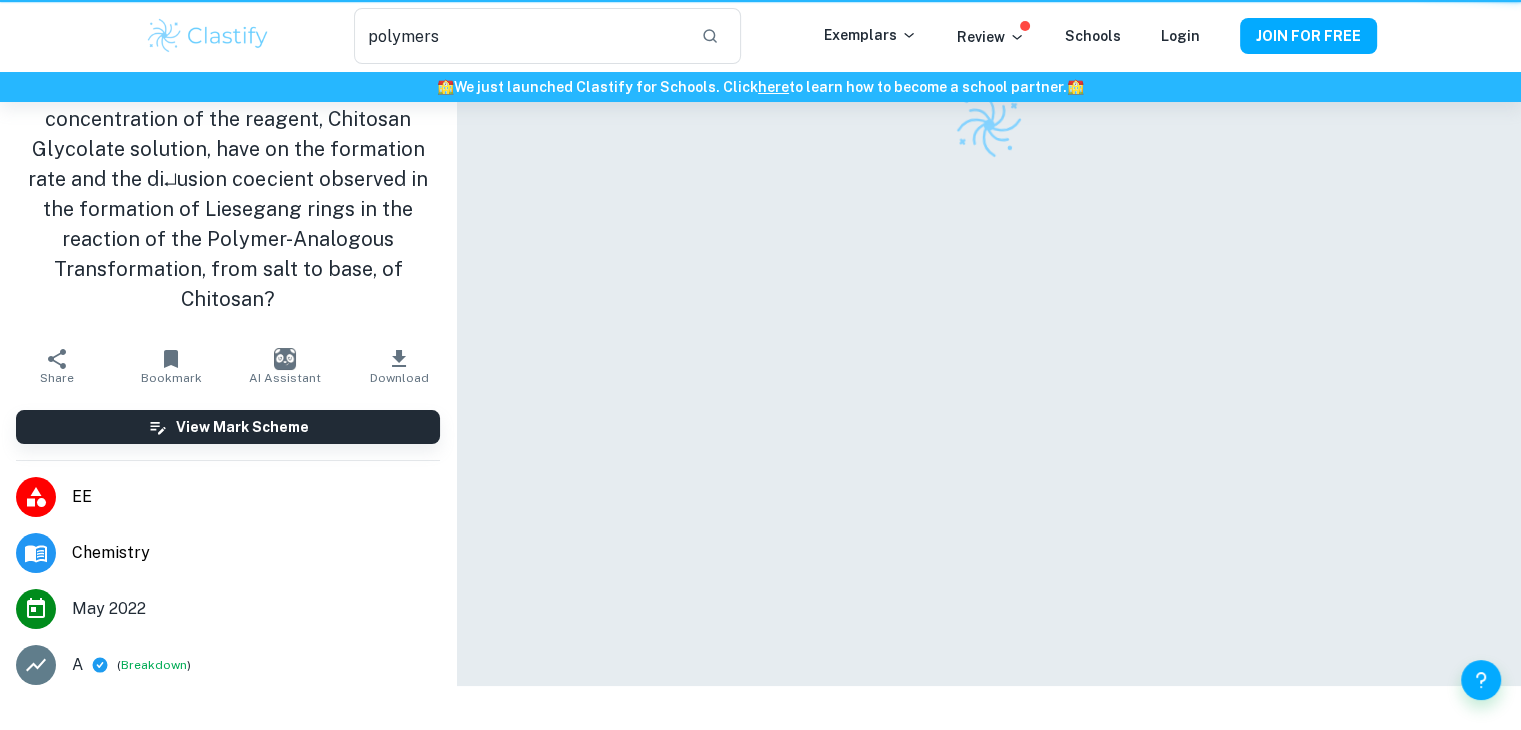 scroll, scrollTop: 0, scrollLeft: 0, axis: both 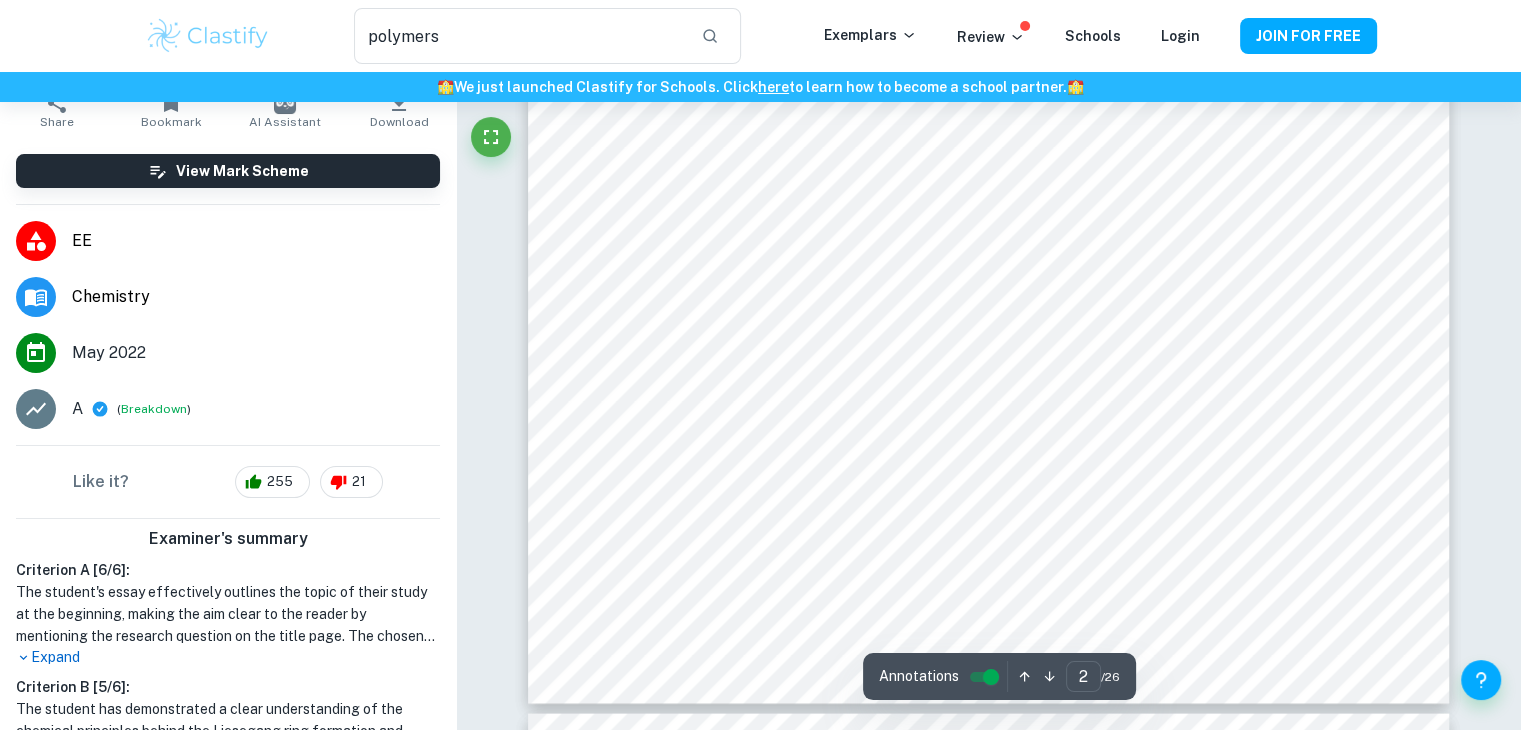 type on "1" 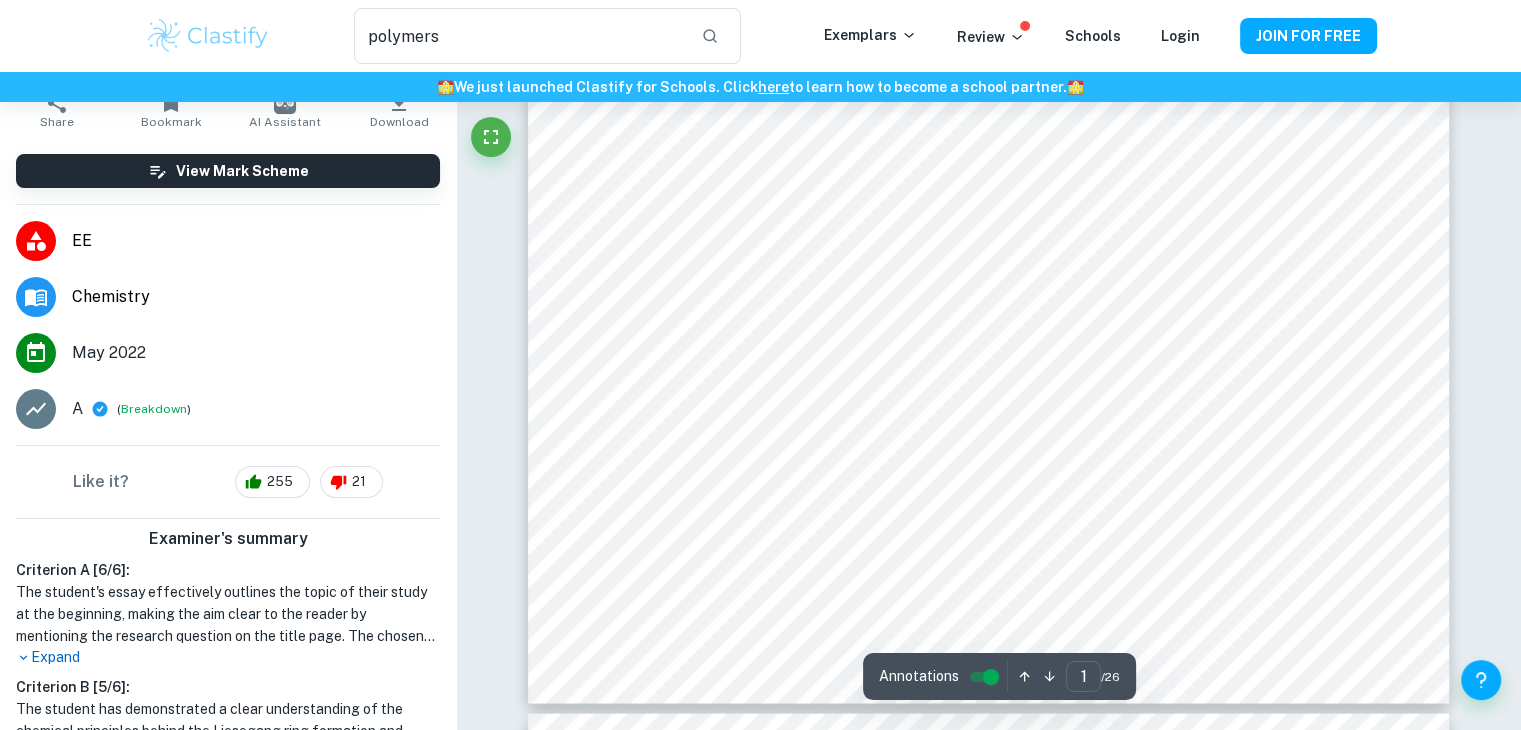scroll, scrollTop: 0, scrollLeft: 0, axis: both 